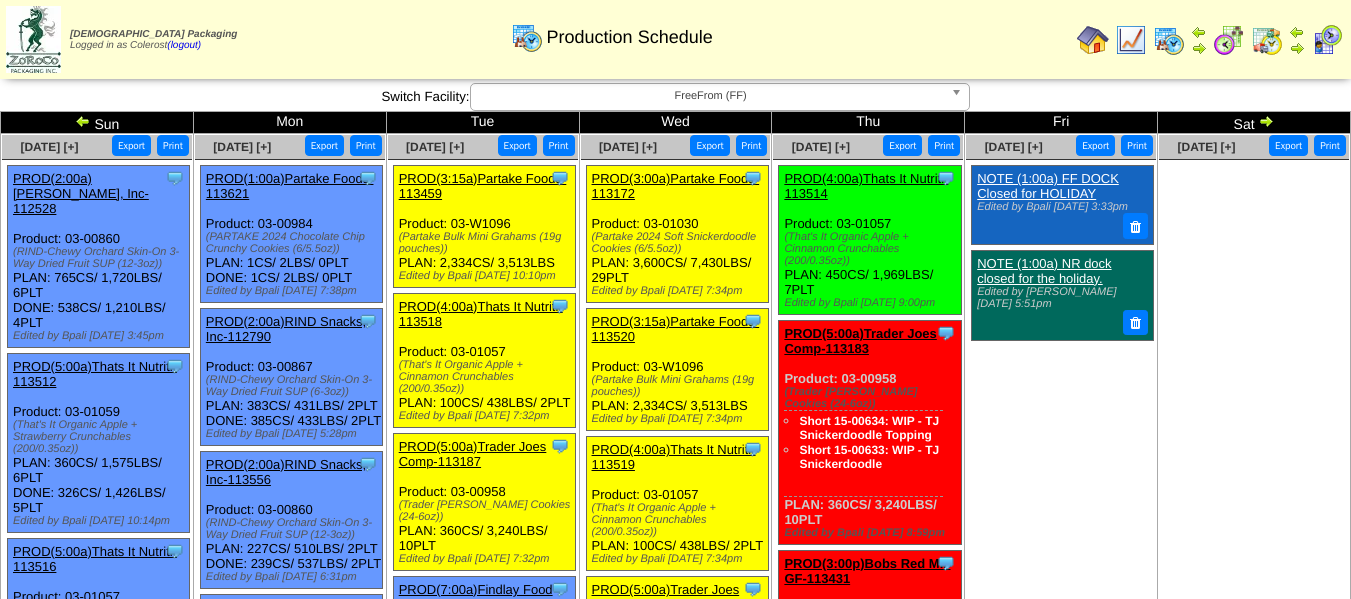 scroll, scrollTop: 0, scrollLeft: 0, axis: both 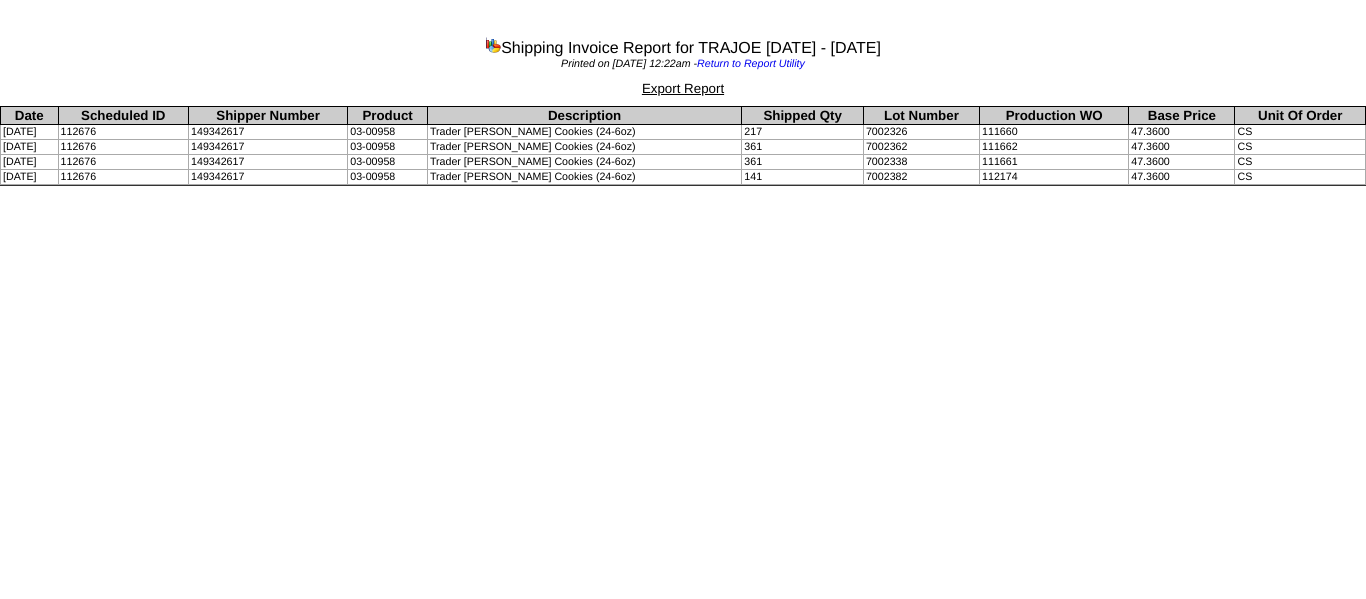click on "Shipping Invoice Report for TRAJOE 06/15/2025 - 07/01/2025
Printed on 07/03/2025 at 12:22am -  Return to Report Utility
Export Report
Loading...
Date
Scheduled ID
Shipper Number
Product
Description
Shipped Qty
Lot Number
Production WO
Base Price
Unit Of Order
06/27/2025
112676
149342617
03-00958
Trader Joes Snickerdoodle Cookies (24-6oz)
217
7002326
111660
47.3600
CS
06/27/2025
112676" at bounding box center (683, 95) 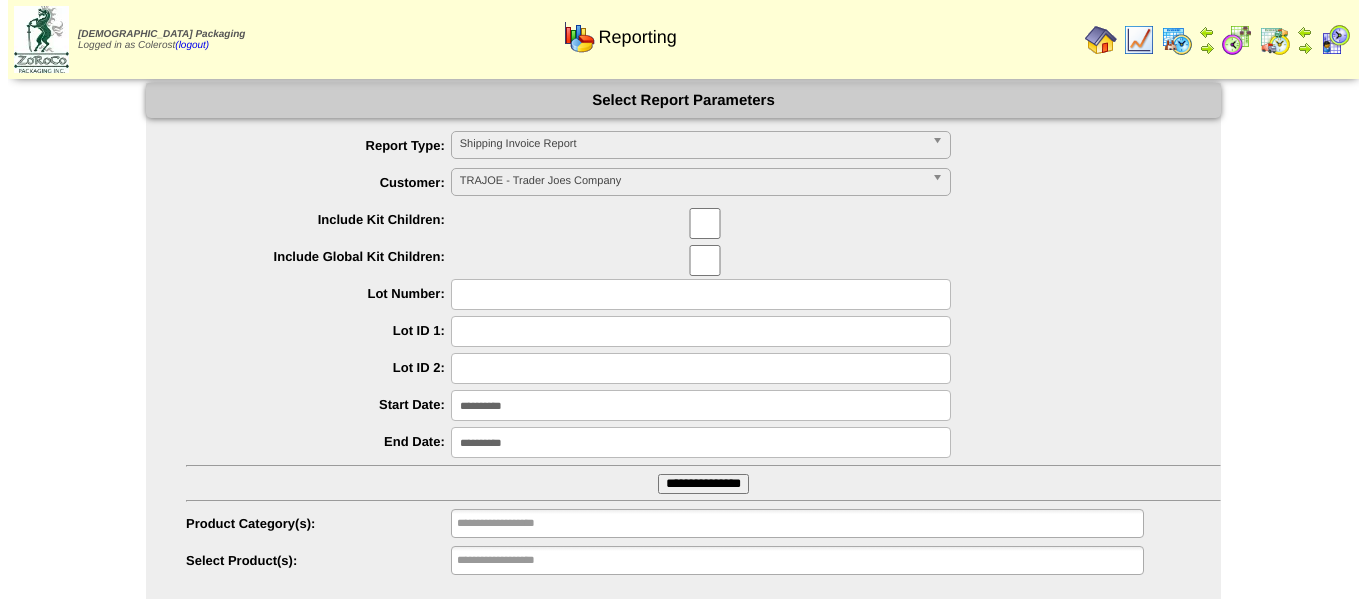 scroll, scrollTop: 0, scrollLeft: 0, axis: both 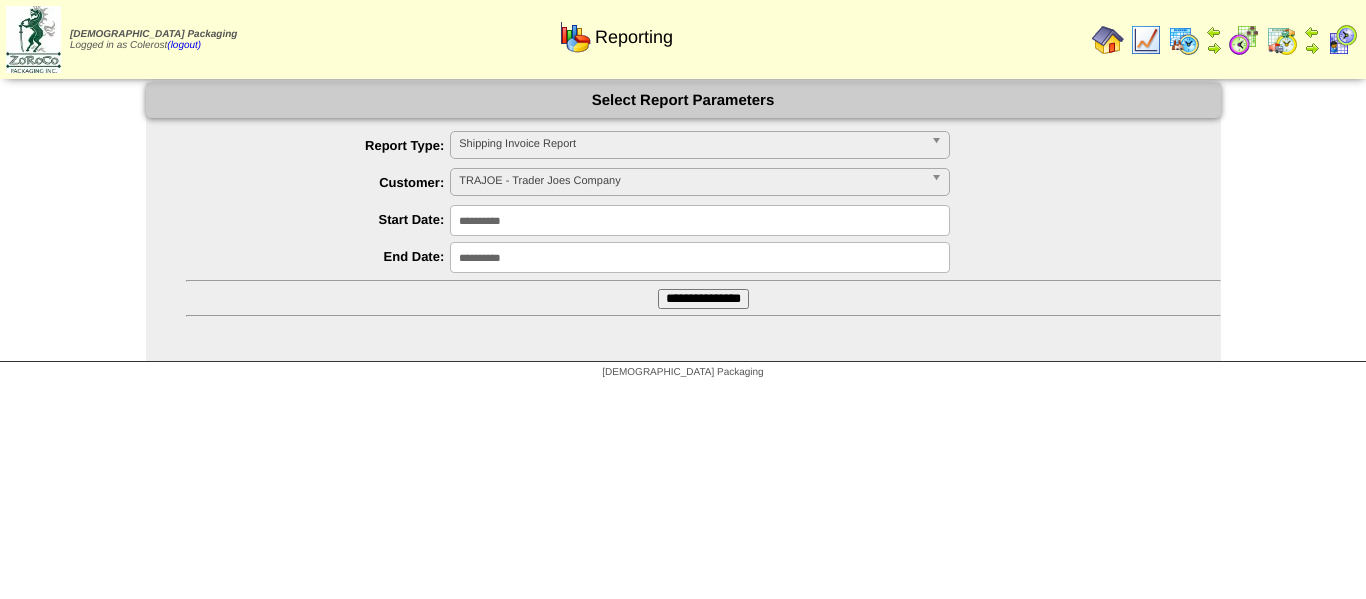 click on "**********" at bounding box center [700, 220] 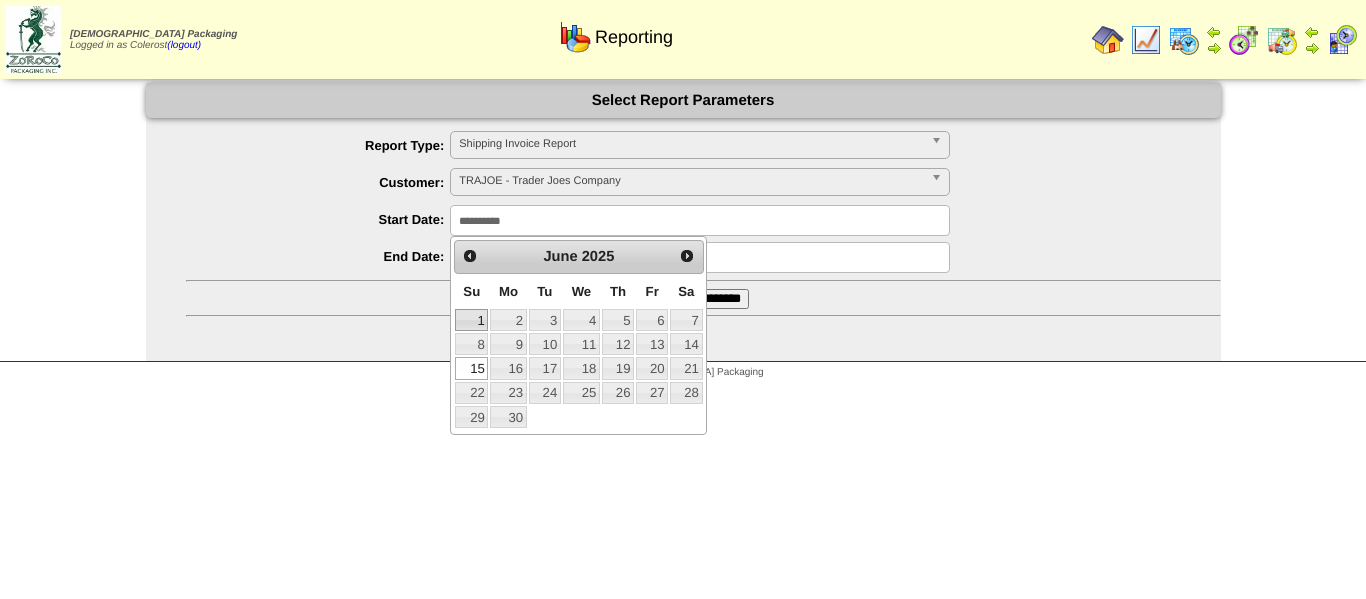 click on "1" at bounding box center (471, 320) 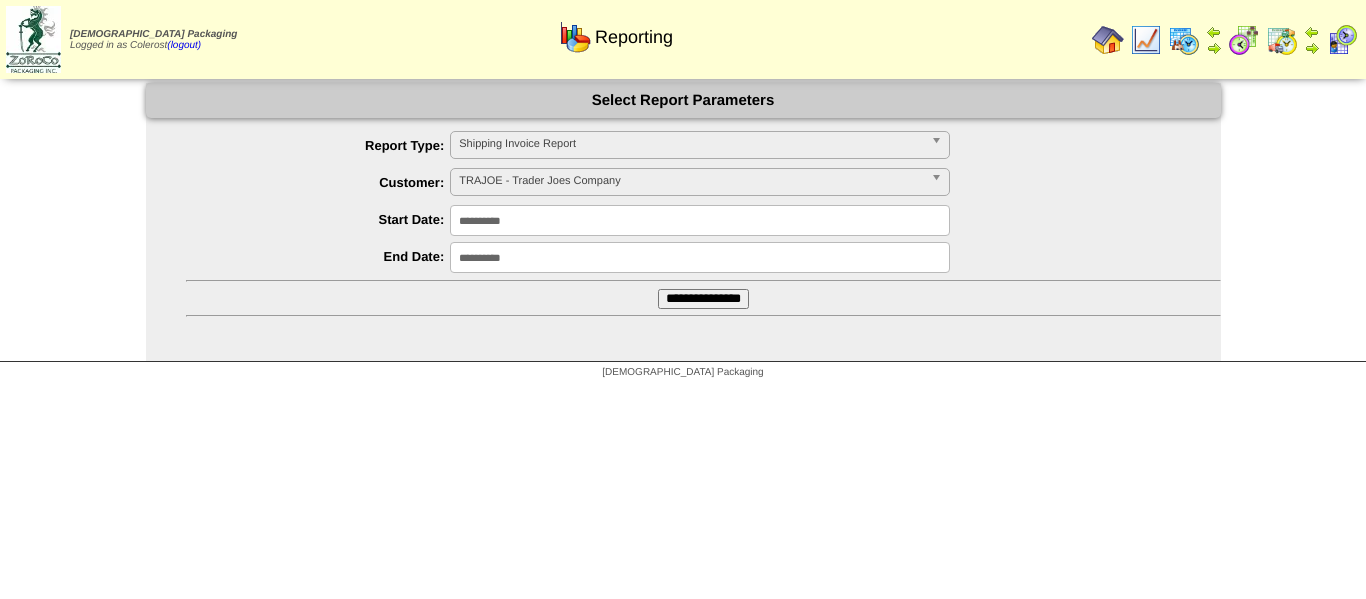 click on "**********" at bounding box center [703, 299] 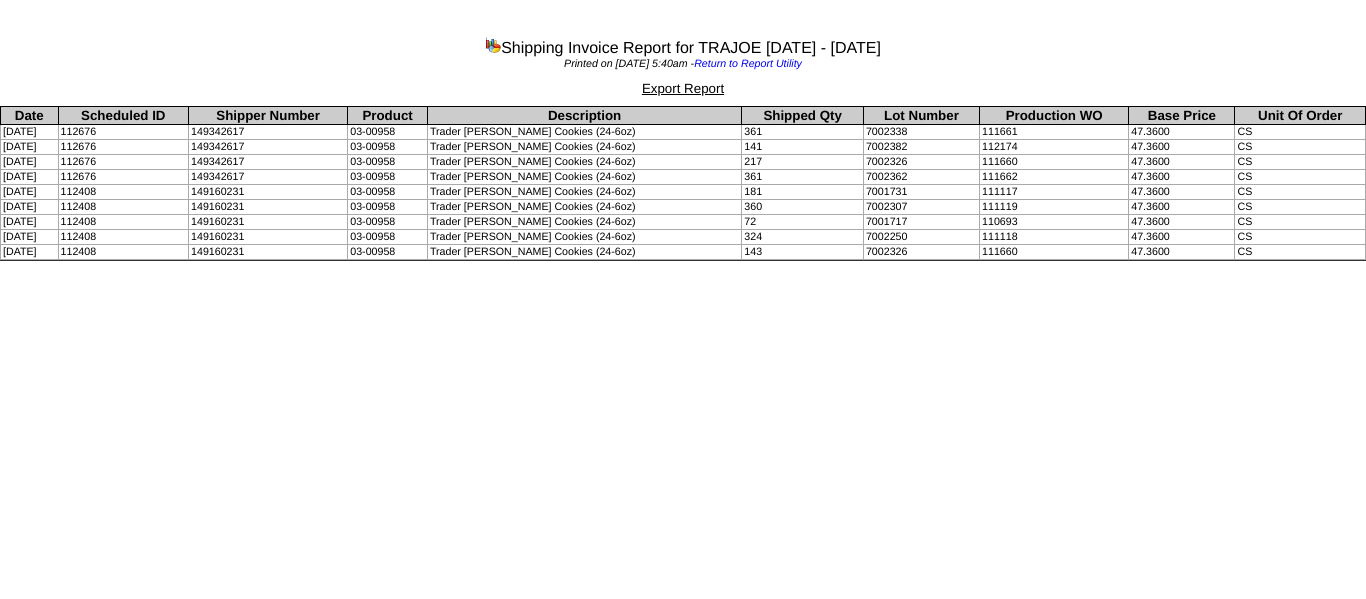 scroll, scrollTop: 0, scrollLeft: 0, axis: both 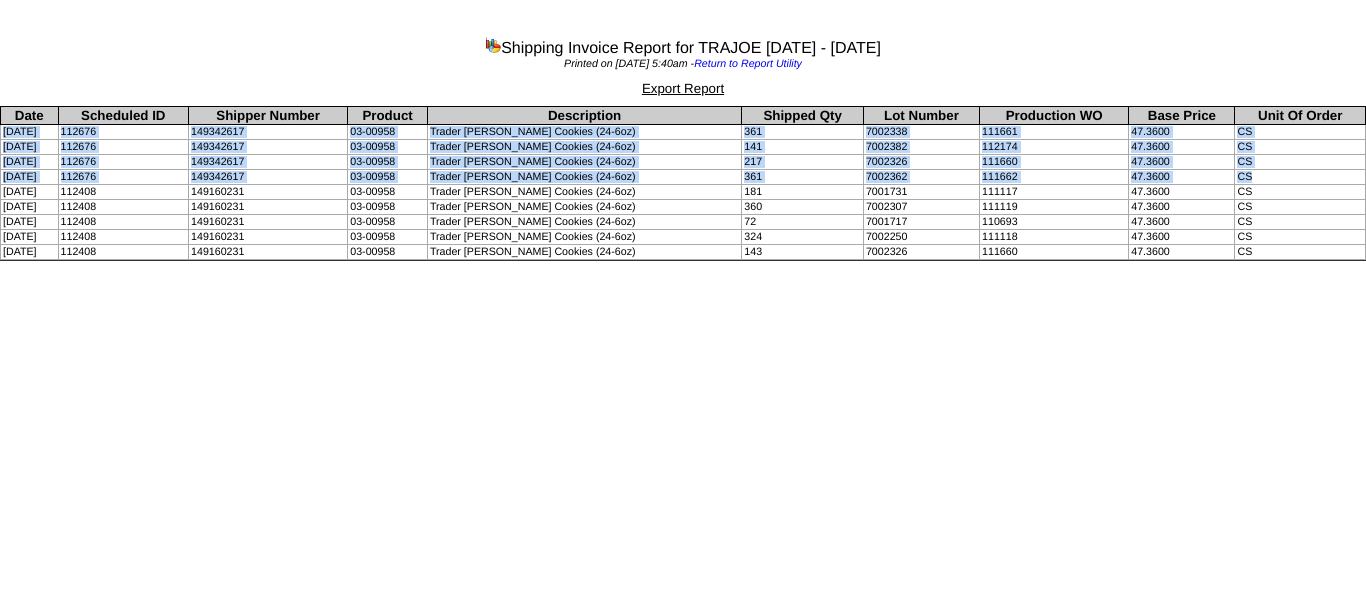 drag, startPoint x: 2, startPoint y: 130, endPoint x: 1290, endPoint y: 168, distance: 1288.5604 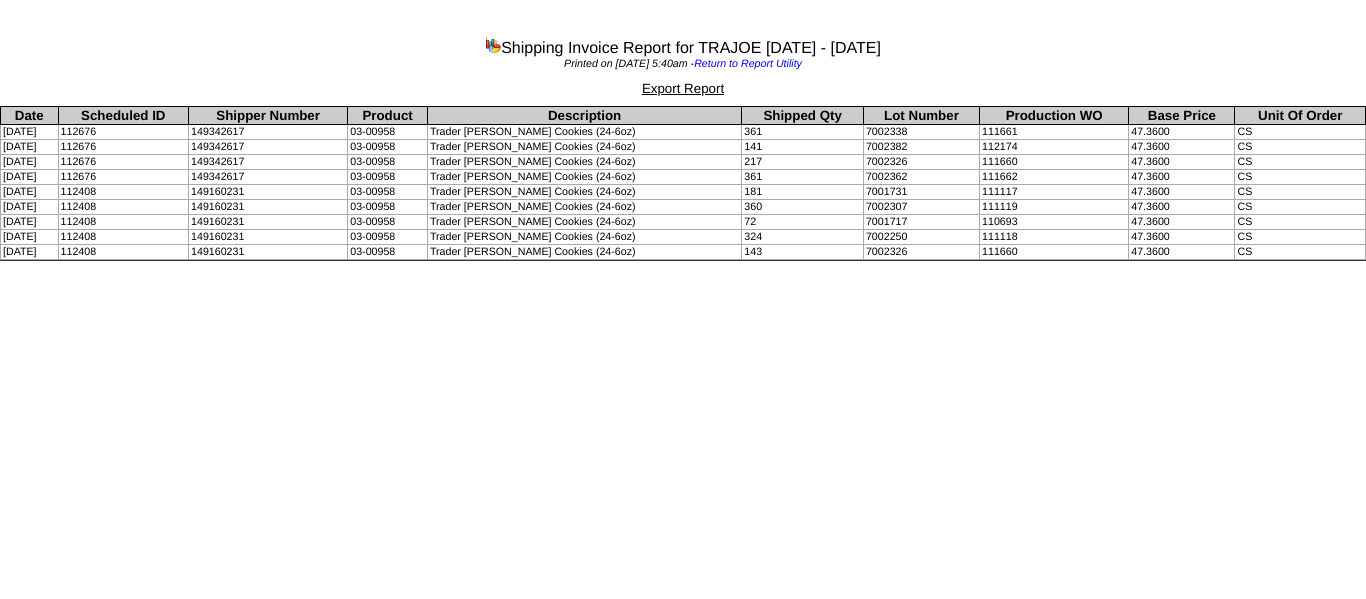 click on "Shipping Invoice Report for TRAJOE 06/01/2025 - 07/01/2025
Printed on 07/03/2025 at 5:40am -  Return to Report Utility
Export Report
Loading...
Date
Scheduled ID
Shipper Number
Product
Description
Shipped Qty
Lot Number
Production WO
Base Price
Unit Of Order
06/27/2025
112676
149342617
03-00958
Trader Joes Snickerdoodle Cookies (24-6oz)
361
7002338
111661
47.3600
CS
06/27/2025
112676" at bounding box center [683, 133] 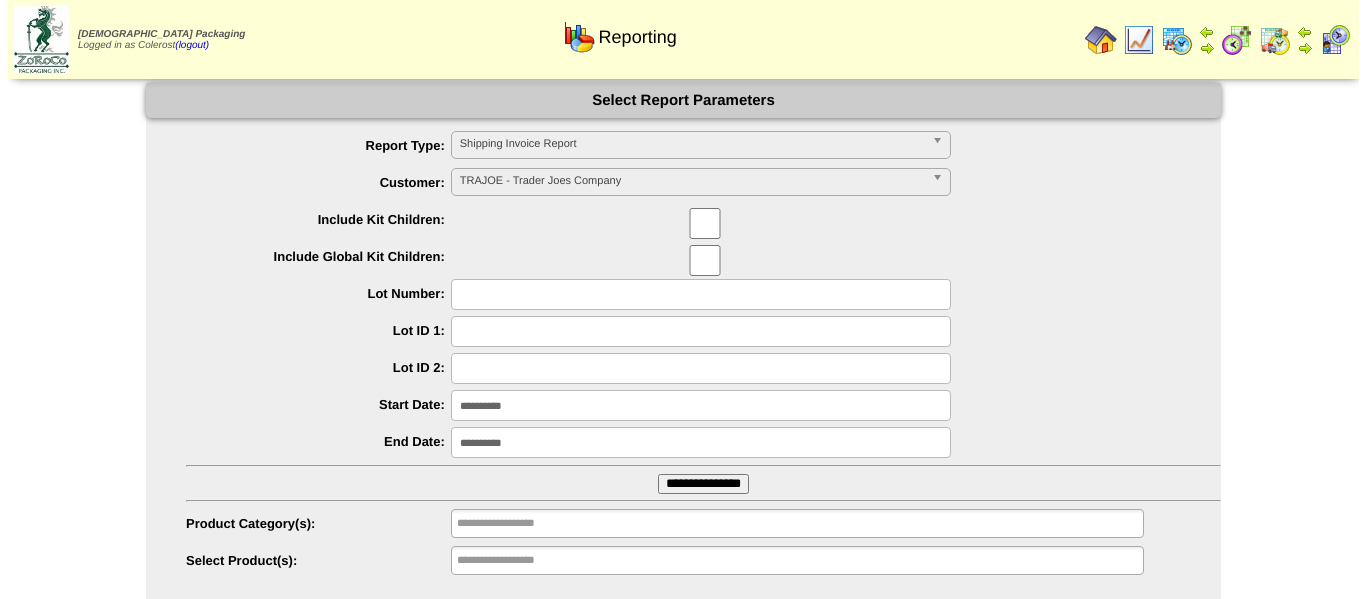 scroll, scrollTop: 0, scrollLeft: 0, axis: both 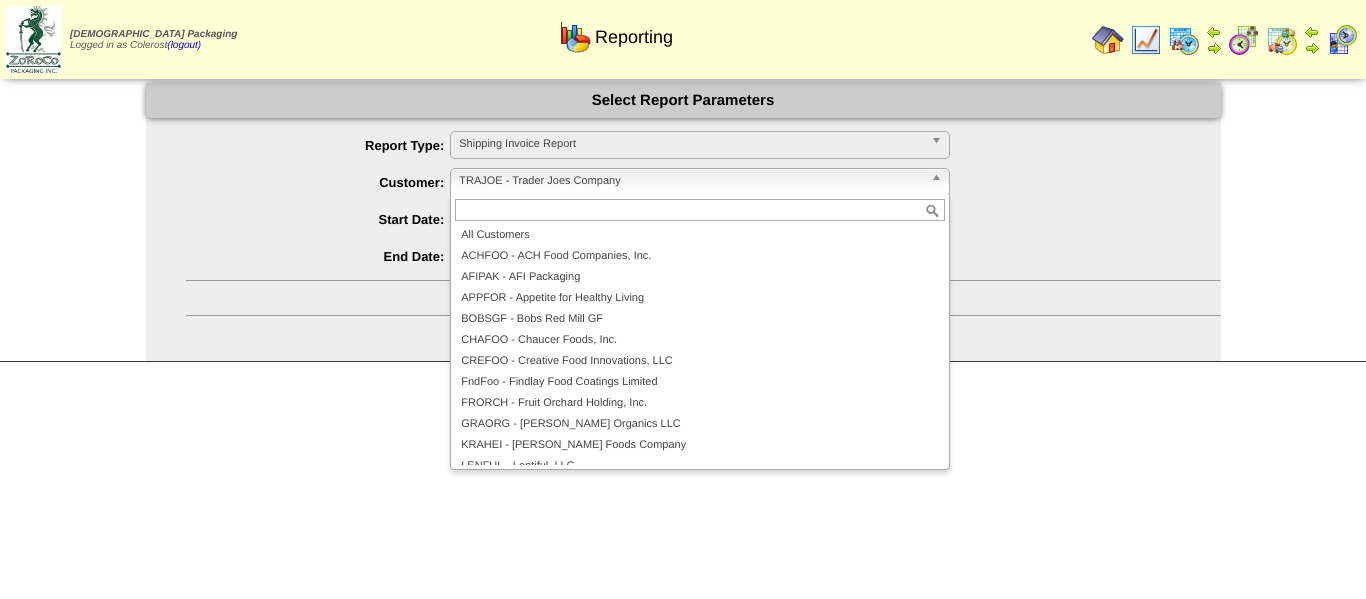 click on "TRAJOE - Trader Joes Company" at bounding box center (691, 181) 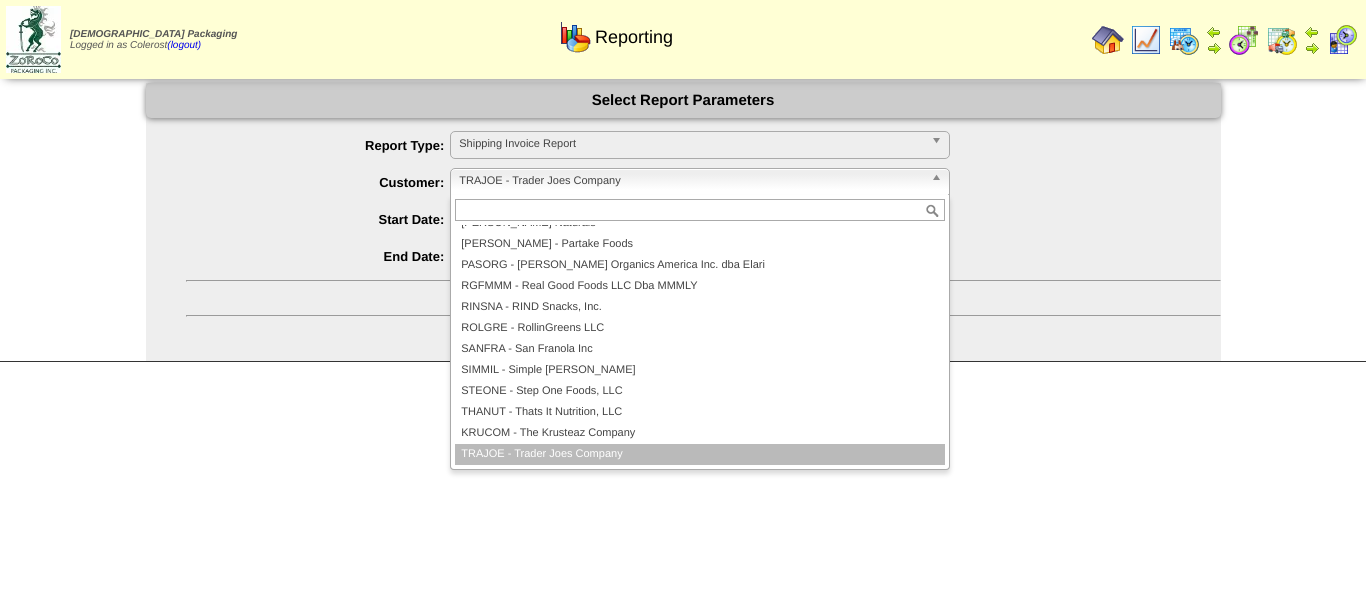scroll, scrollTop: 357, scrollLeft: 0, axis: vertical 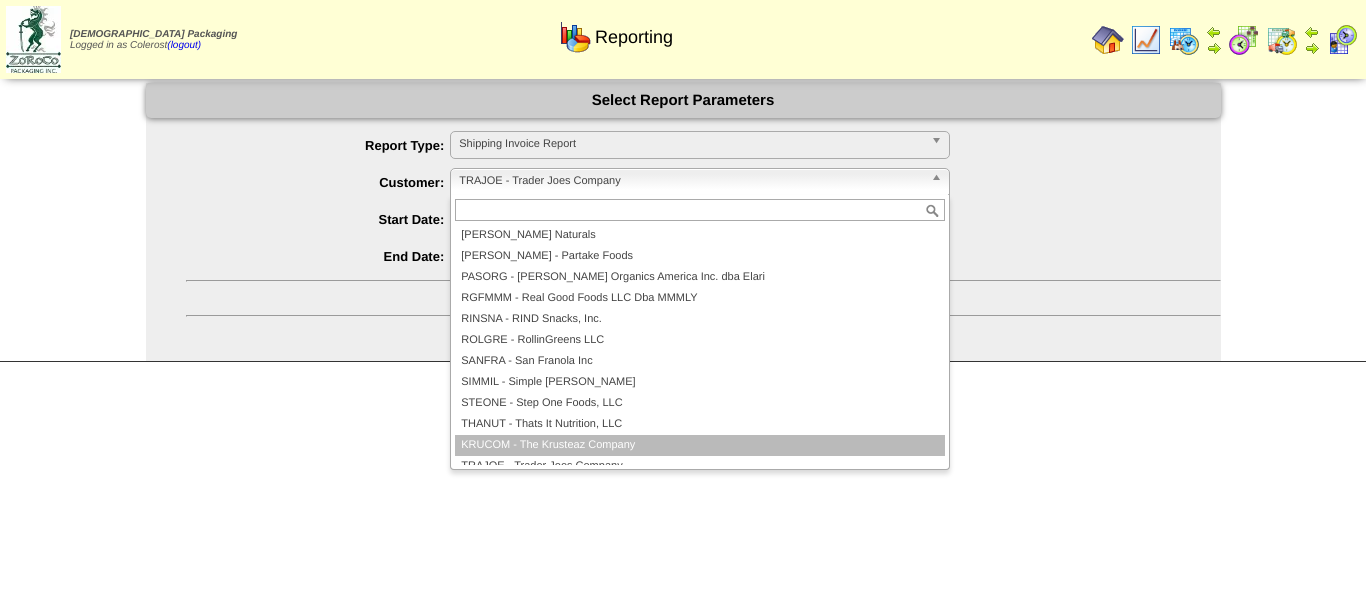 click on "KRUCOM - The Krusteaz Company" at bounding box center (700, 445) 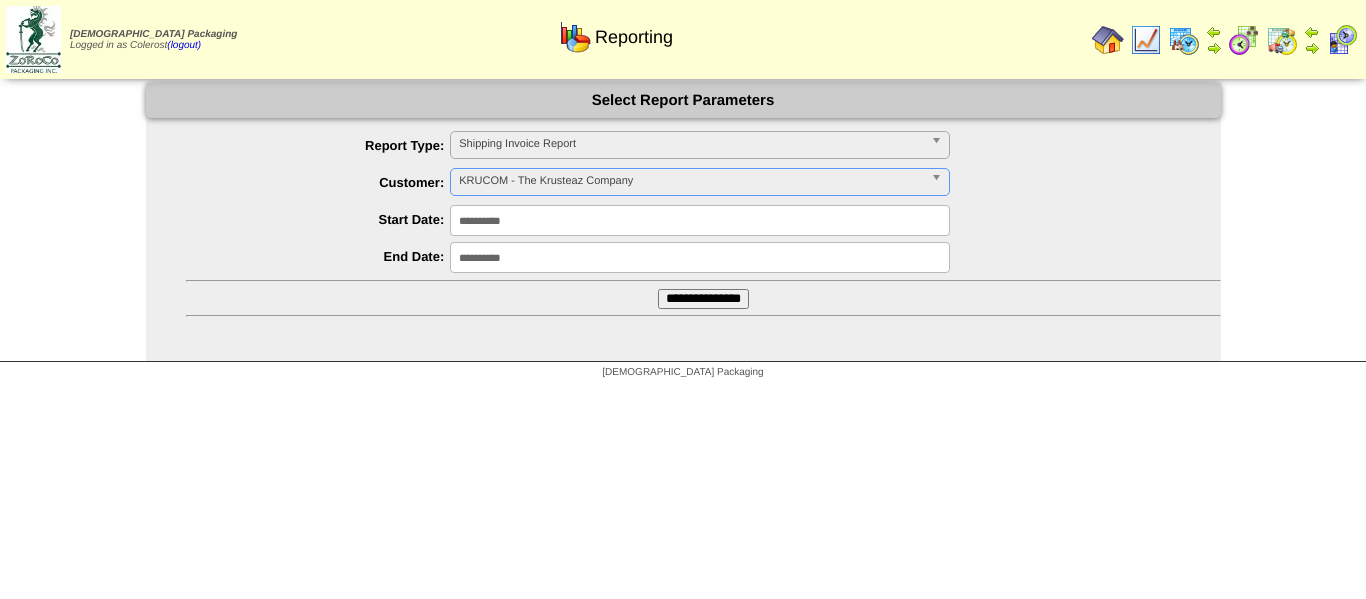 click on "**********" at bounding box center [703, 299] 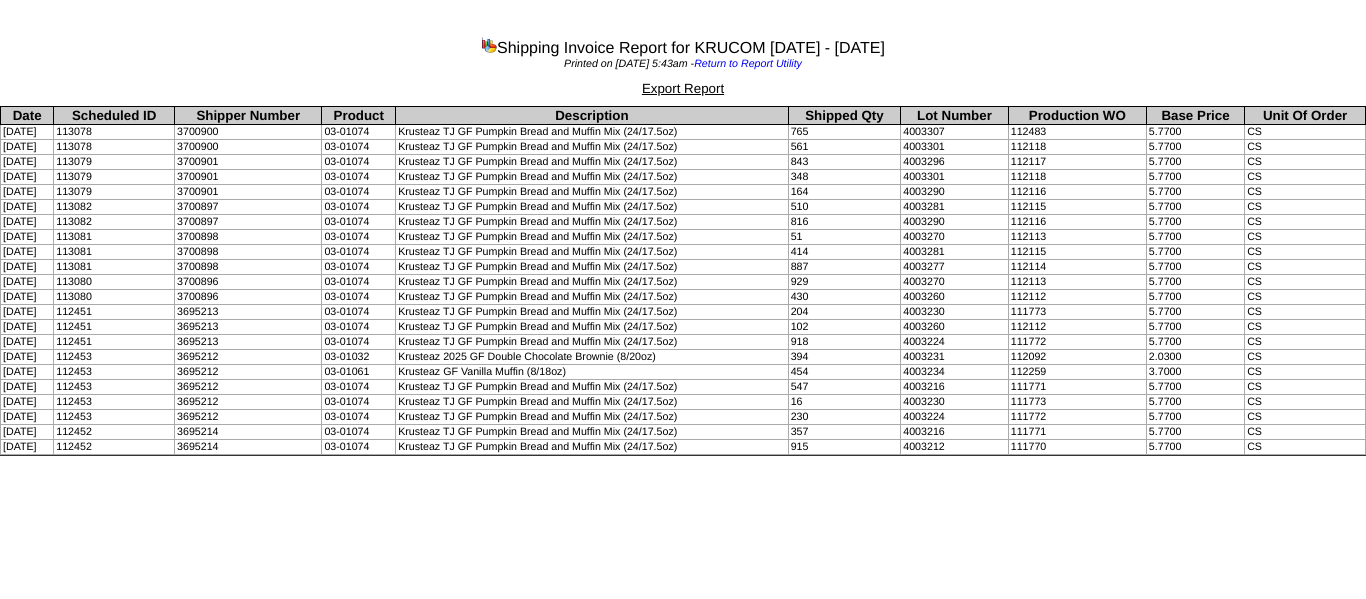 scroll, scrollTop: 0, scrollLeft: 0, axis: both 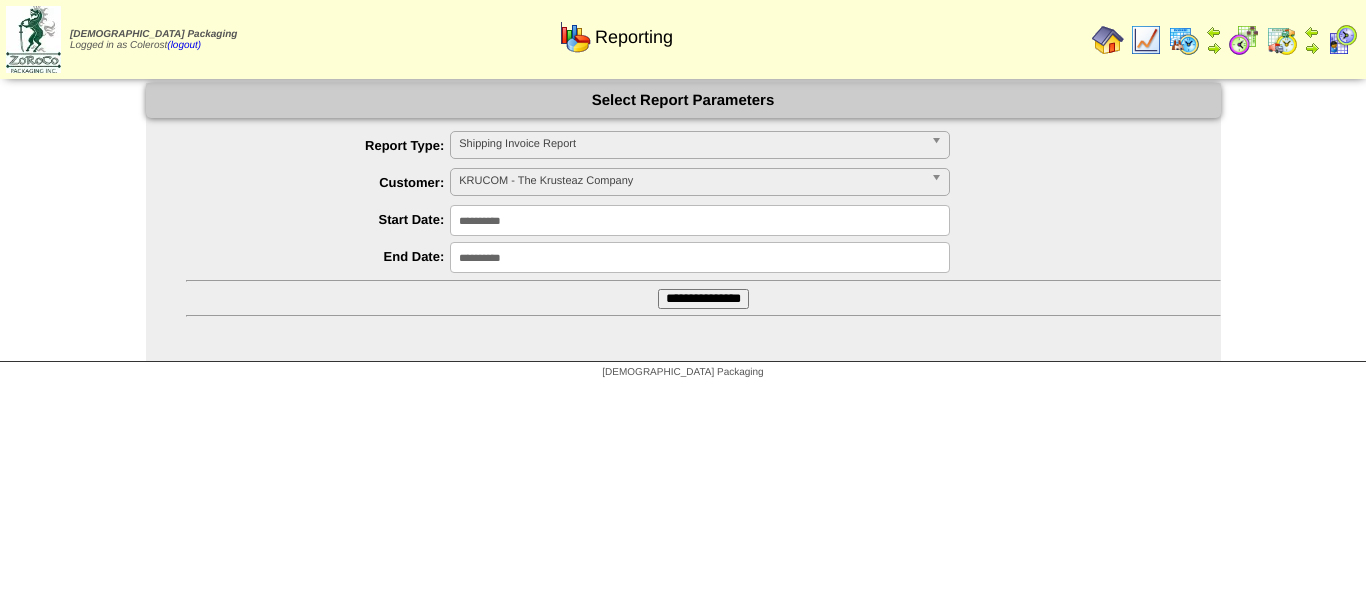 click on "**********" at bounding box center [700, 257] 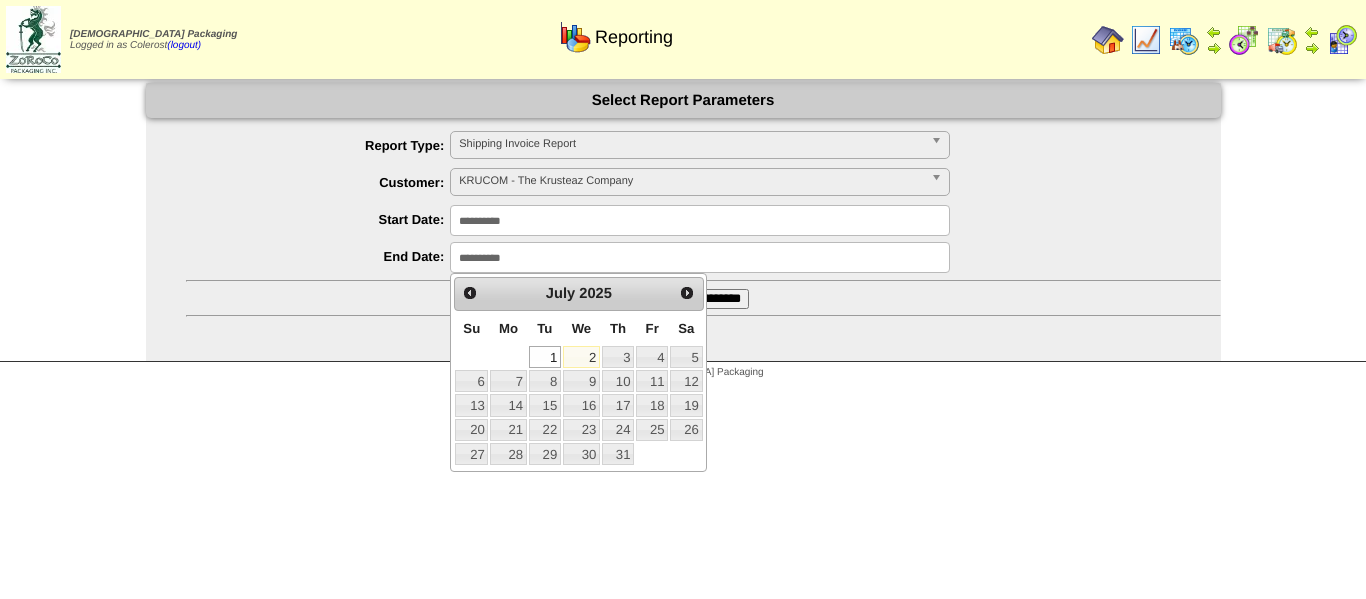 click on "2" at bounding box center (581, 357) 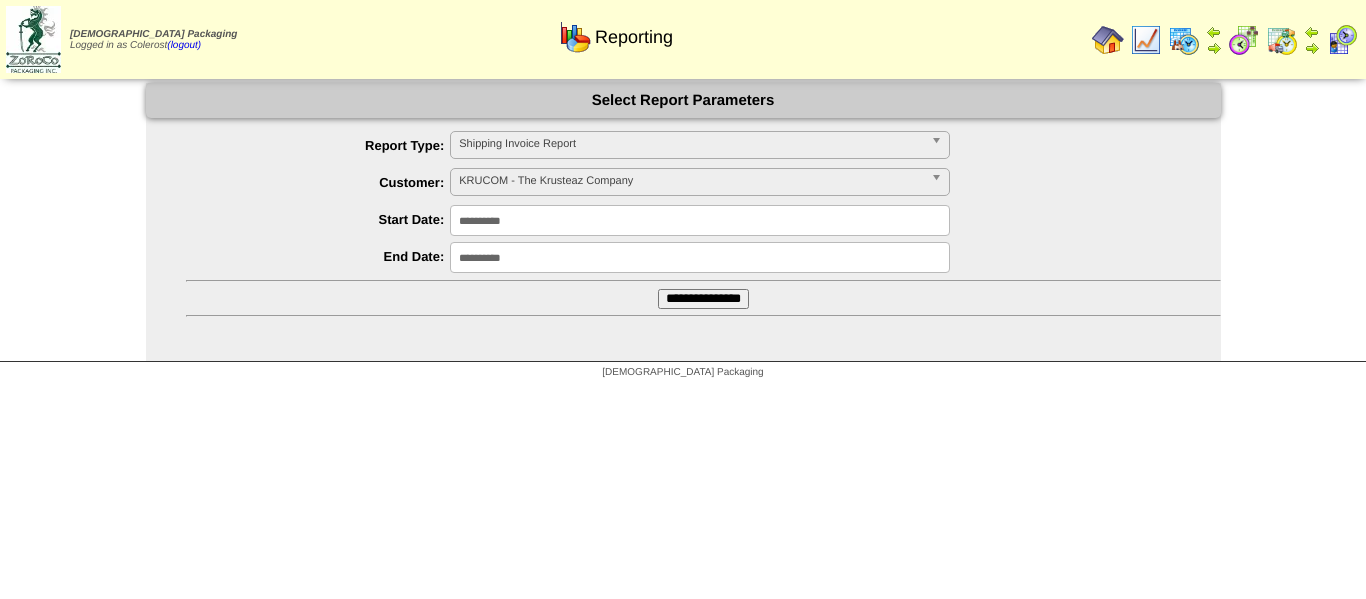 click on "**********" at bounding box center (703, 299) 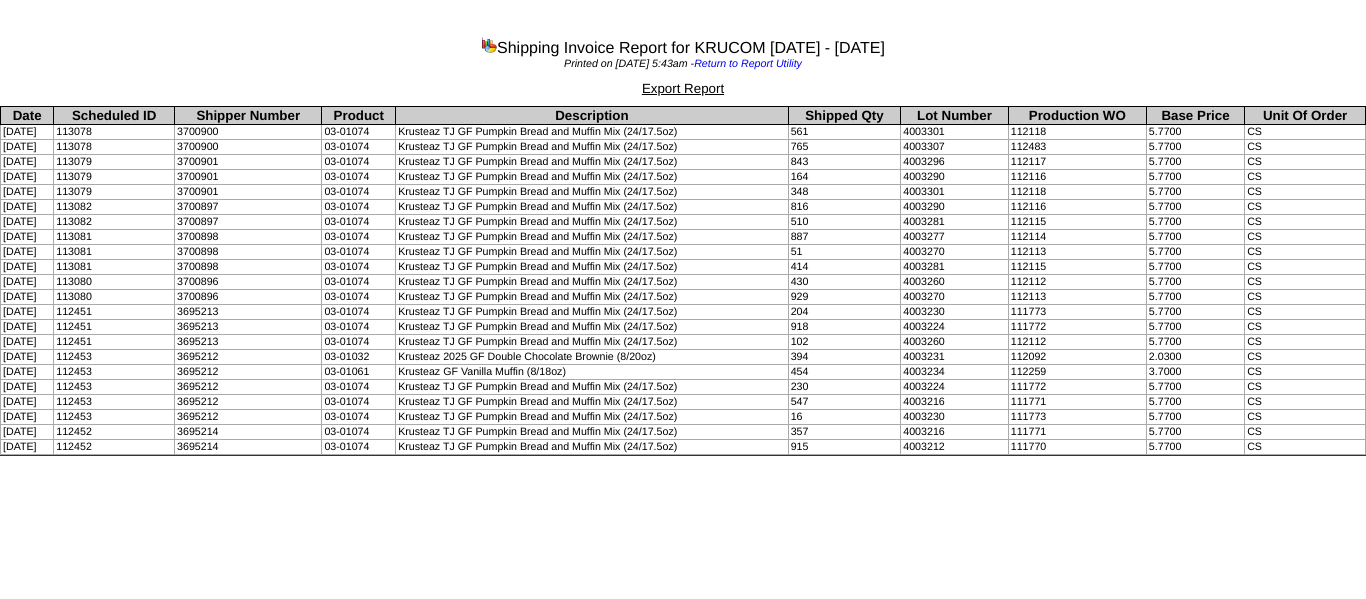 scroll, scrollTop: 0, scrollLeft: 0, axis: both 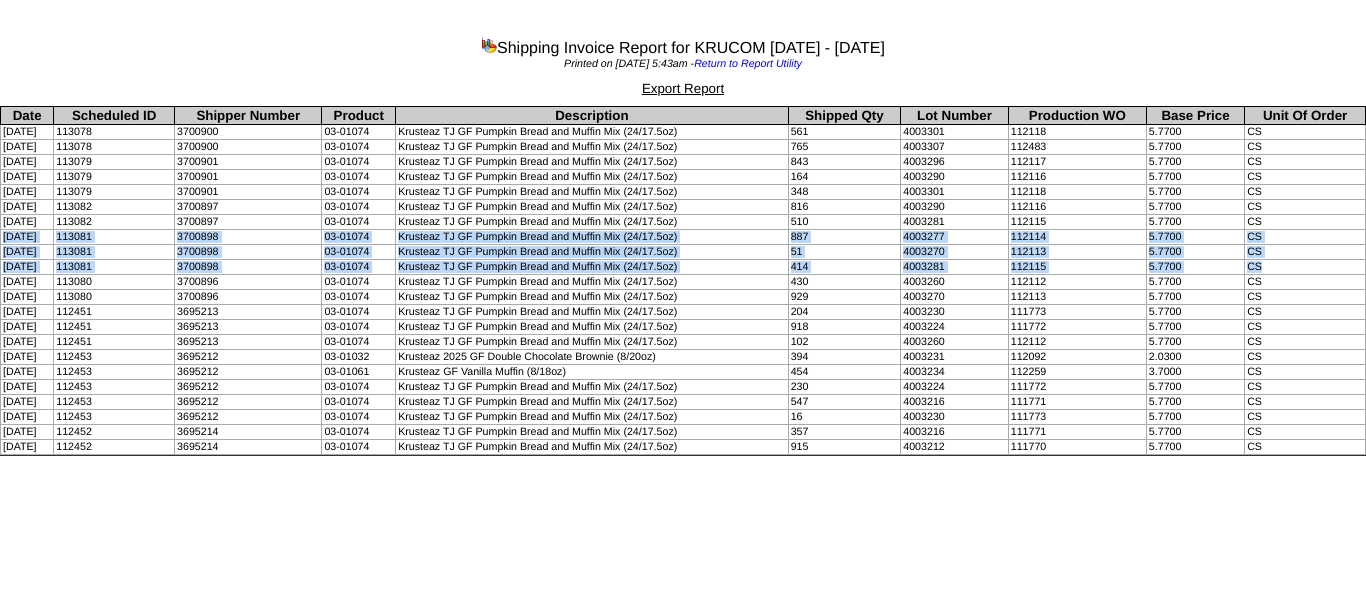 drag, startPoint x: 3, startPoint y: 234, endPoint x: 1280, endPoint y: 264, distance: 1277.3523 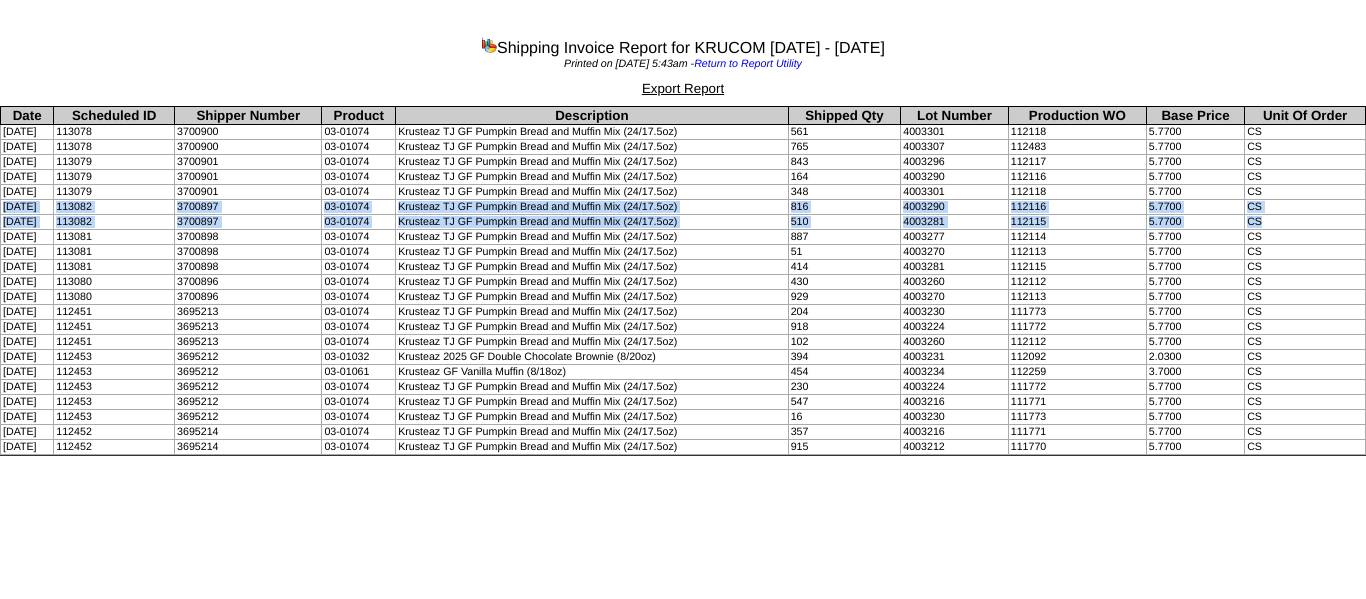 drag, startPoint x: 4, startPoint y: 203, endPoint x: 1310, endPoint y: 214, distance: 1306.0463 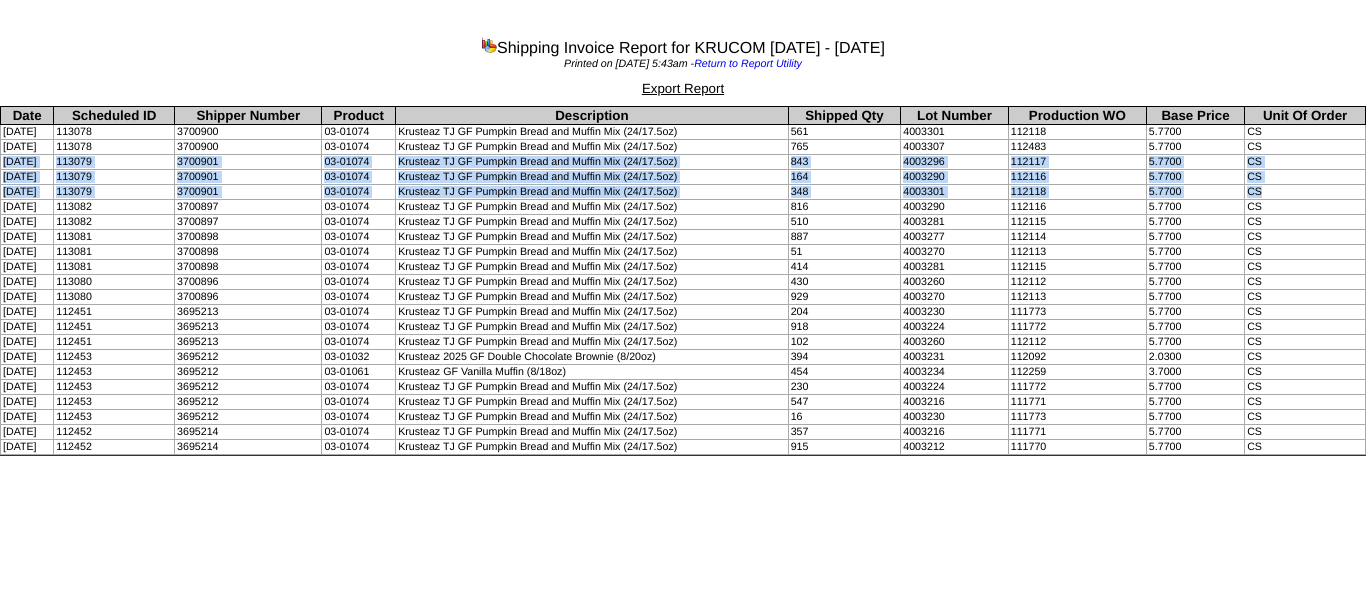 drag, startPoint x: 2, startPoint y: 162, endPoint x: 1298, endPoint y: 192, distance: 1296.3472 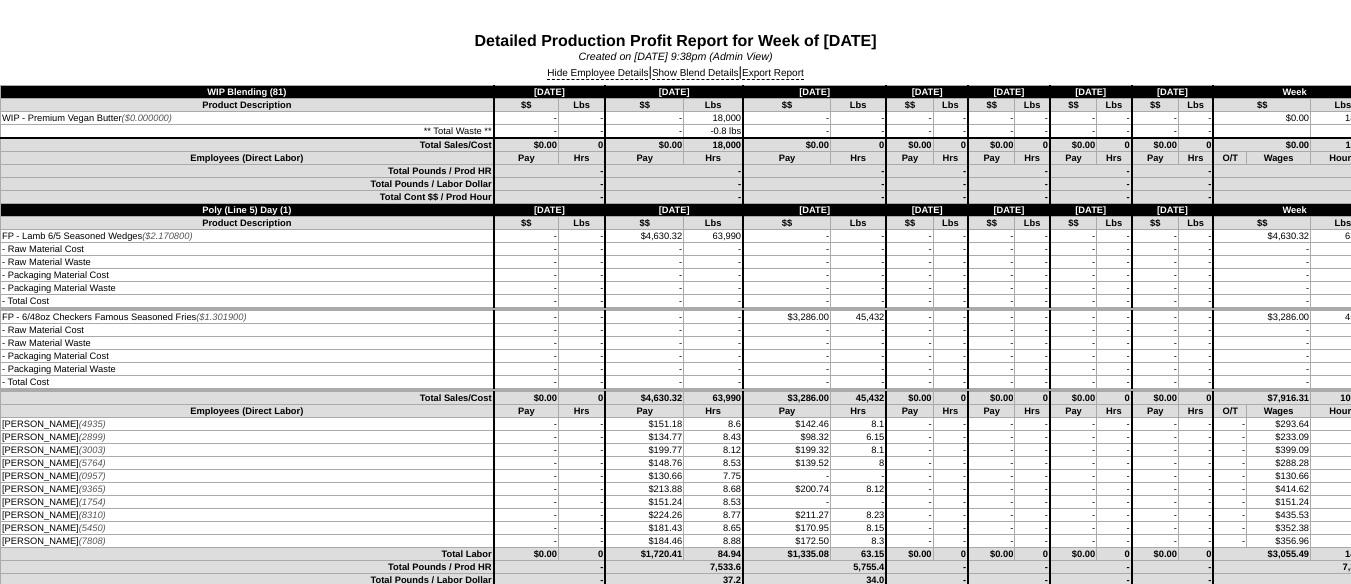 scroll, scrollTop: 0, scrollLeft: 0, axis: both 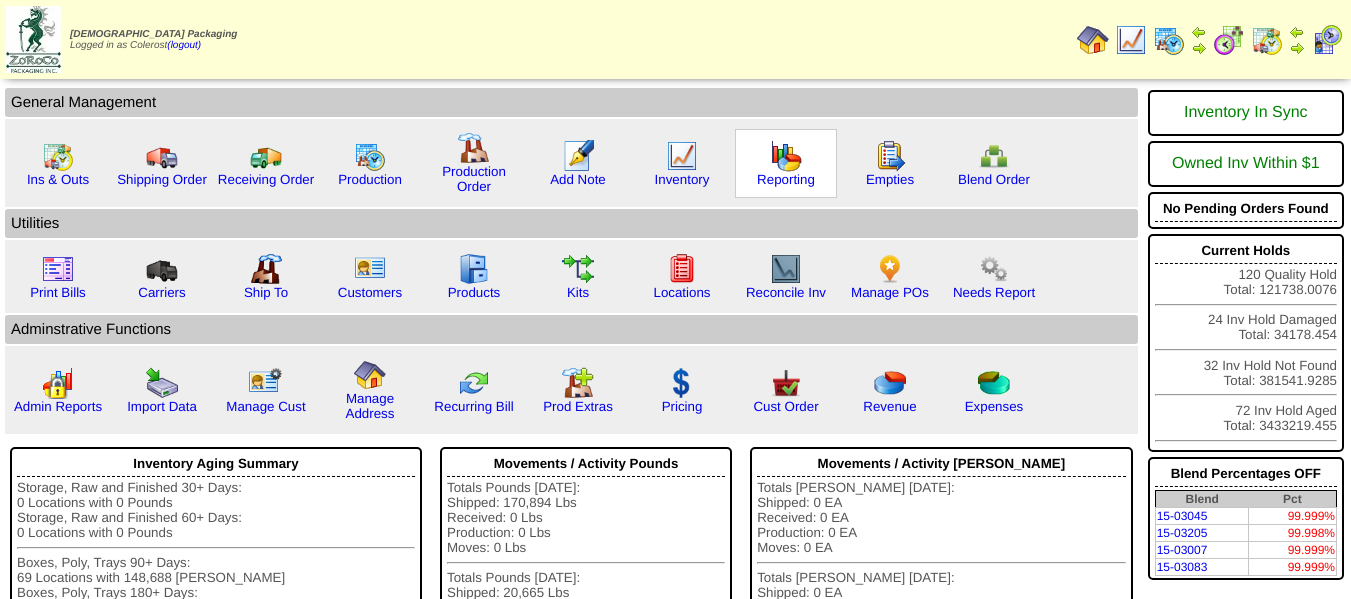 click at bounding box center [786, 156] 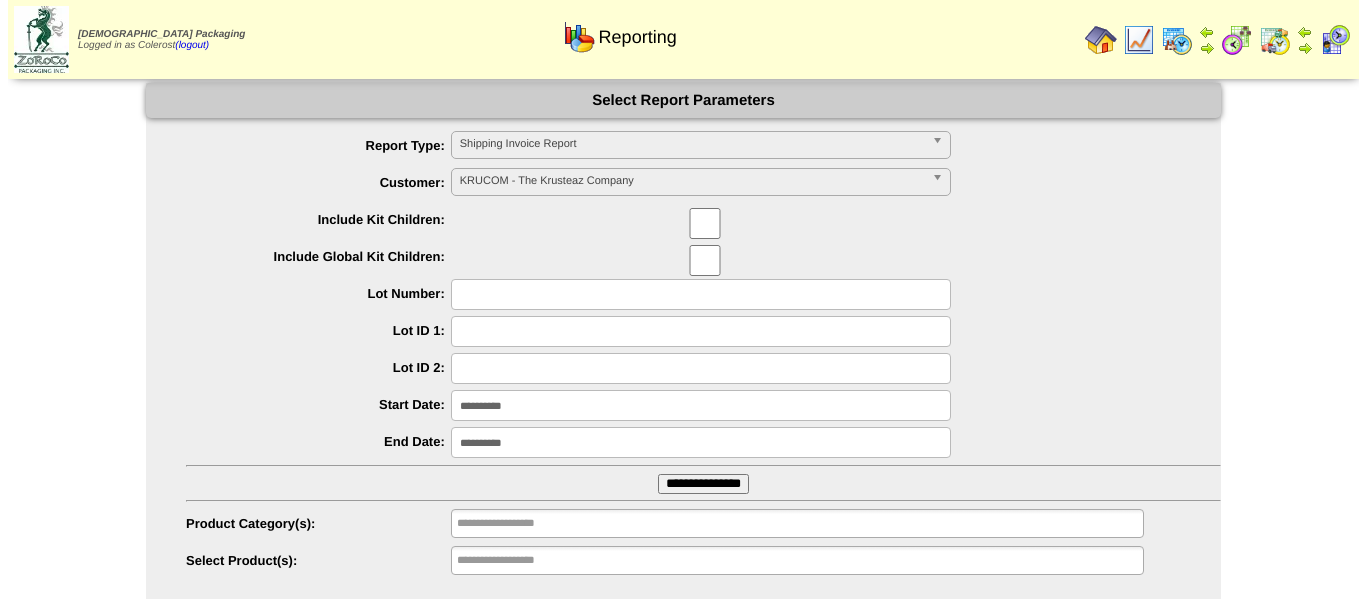 scroll, scrollTop: 0, scrollLeft: 0, axis: both 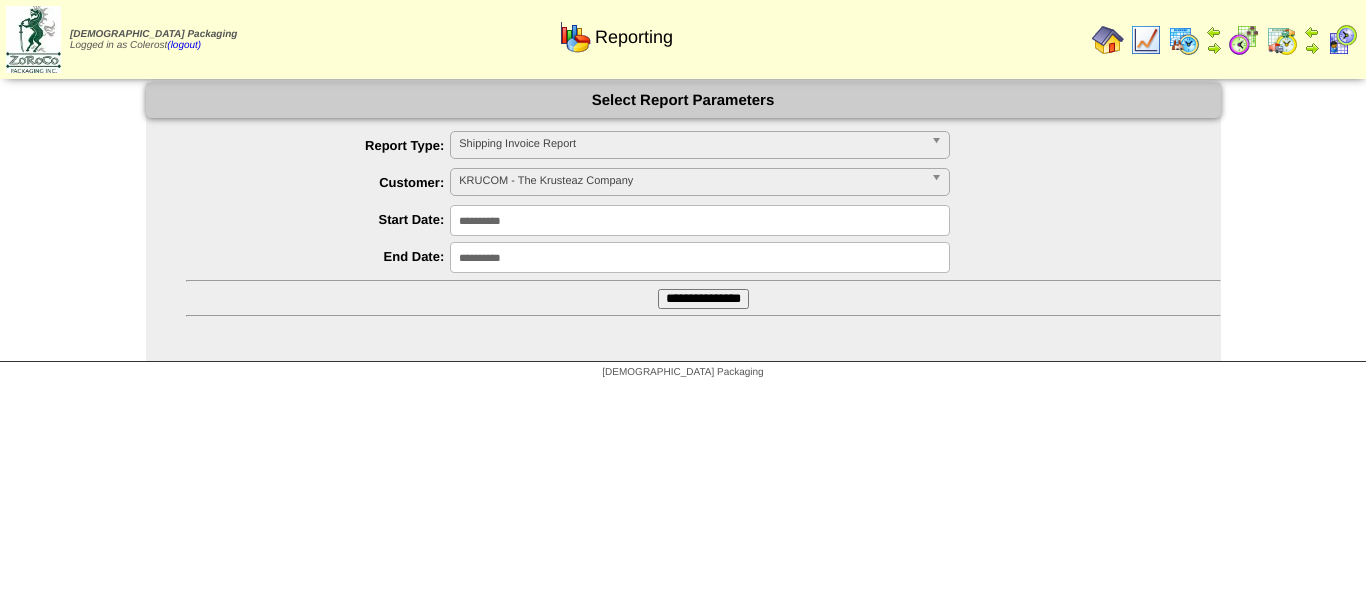 click on "KRUCOM - The Krusteaz Company" at bounding box center (691, 181) 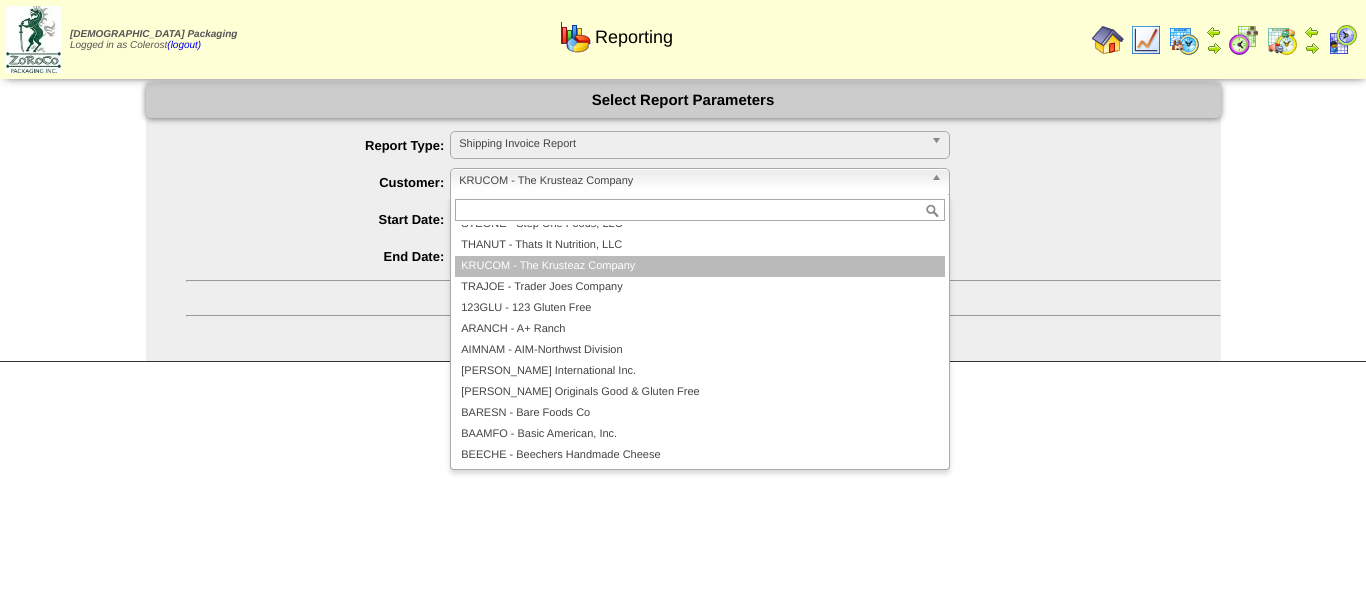 scroll, scrollTop: 436, scrollLeft: 0, axis: vertical 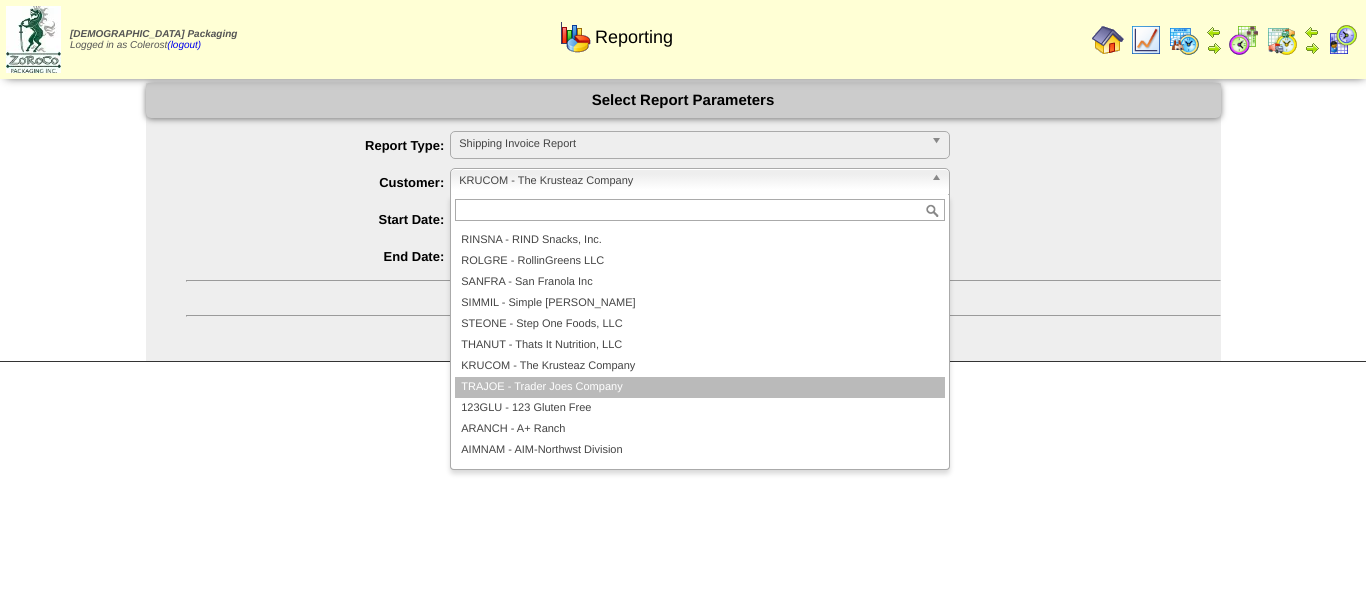 drag, startPoint x: 504, startPoint y: 385, endPoint x: 506, endPoint y: 371, distance: 14.142136 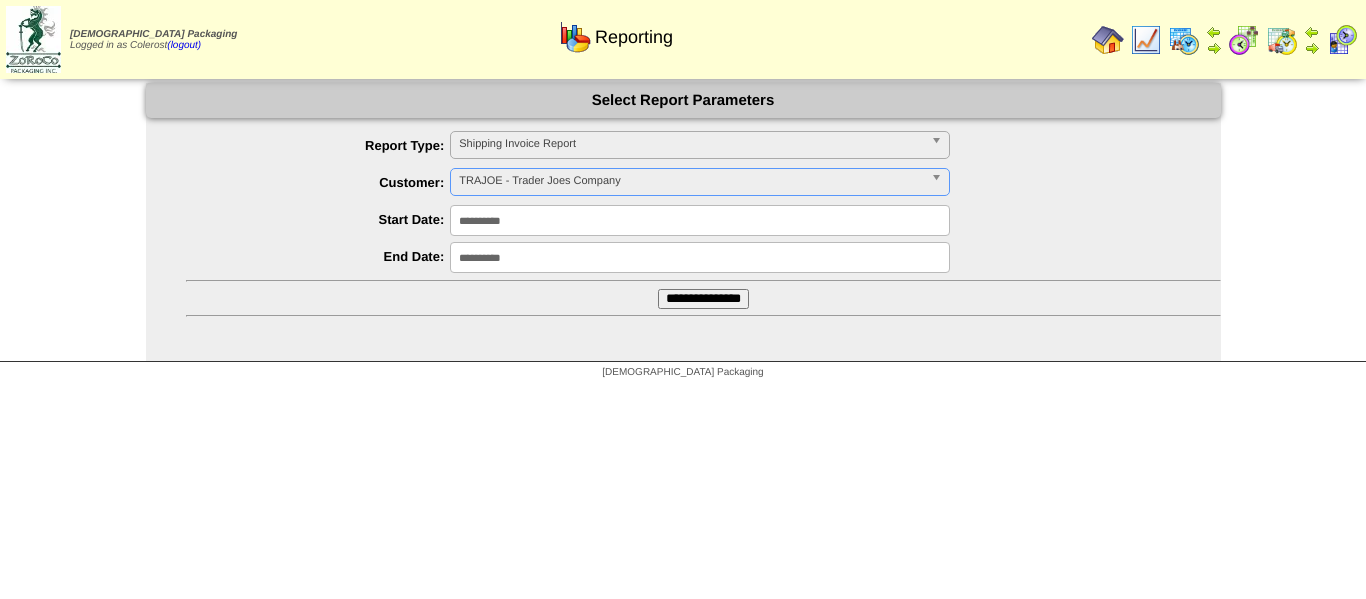 click on "**********" at bounding box center [703, 299] 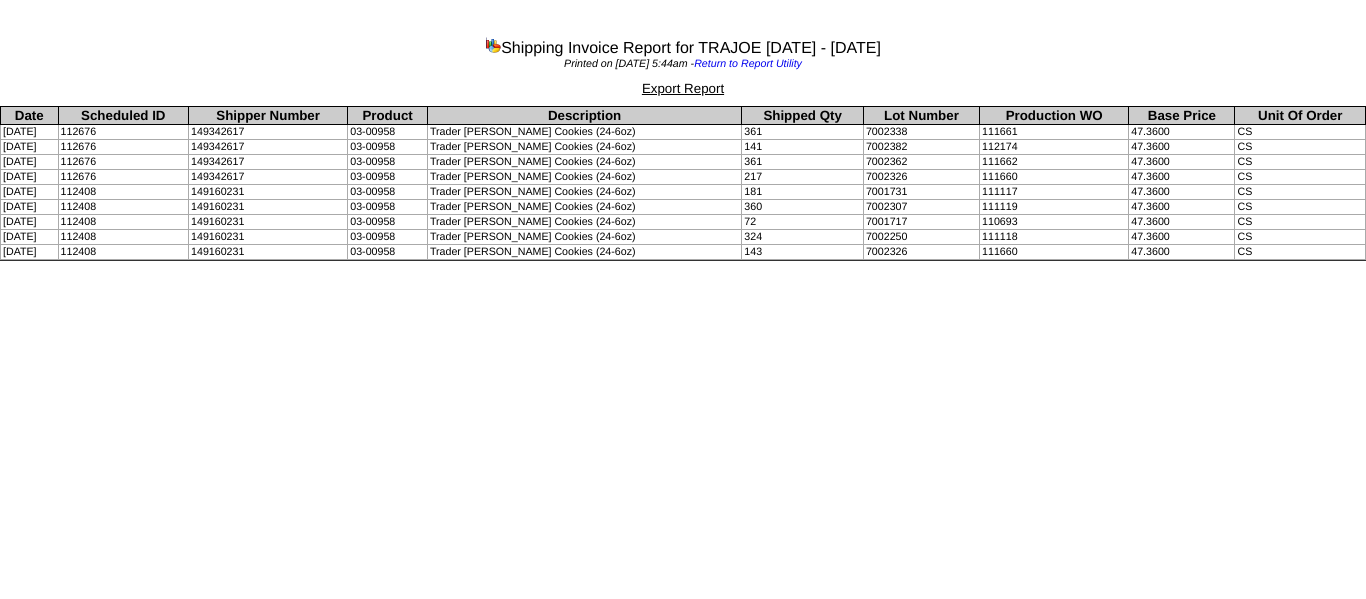 scroll, scrollTop: 0, scrollLeft: 0, axis: both 